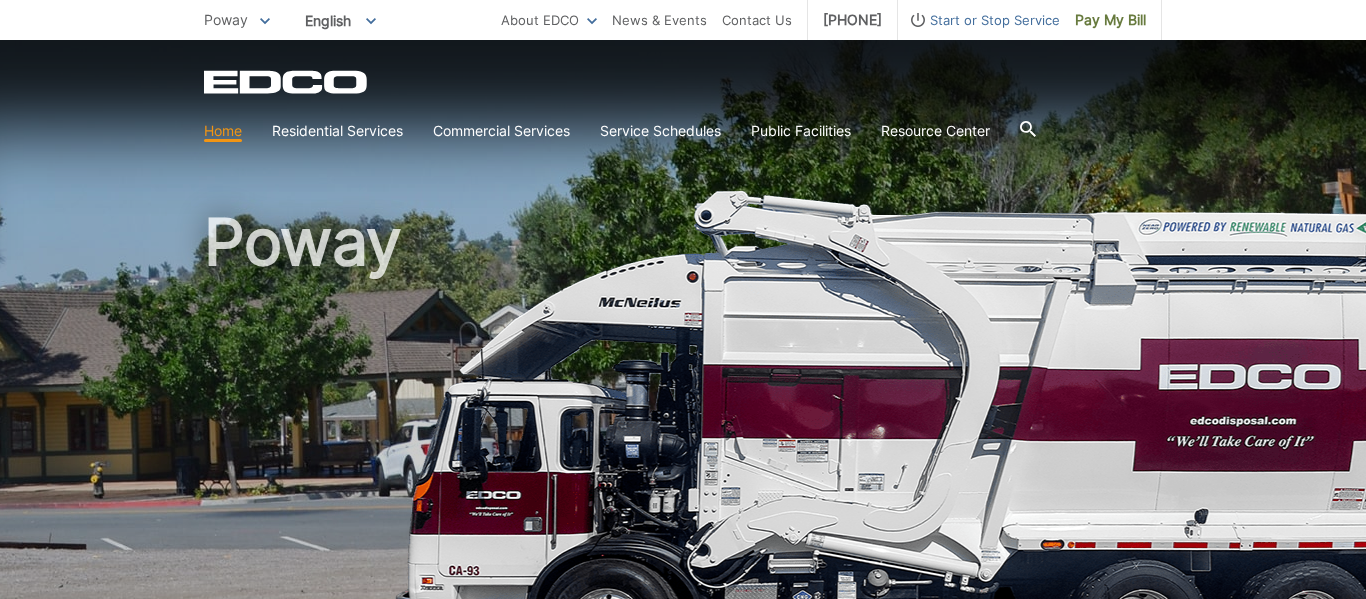 scroll, scrollTop: 0, scrollLeft: 0, axis: both 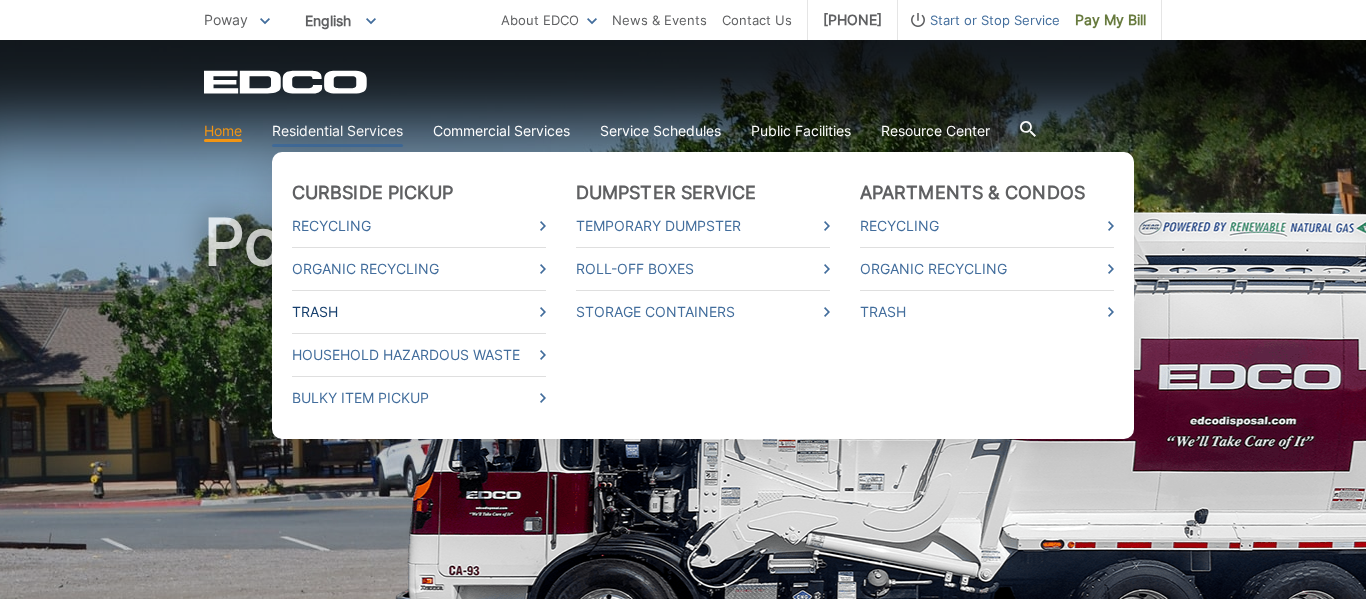 click 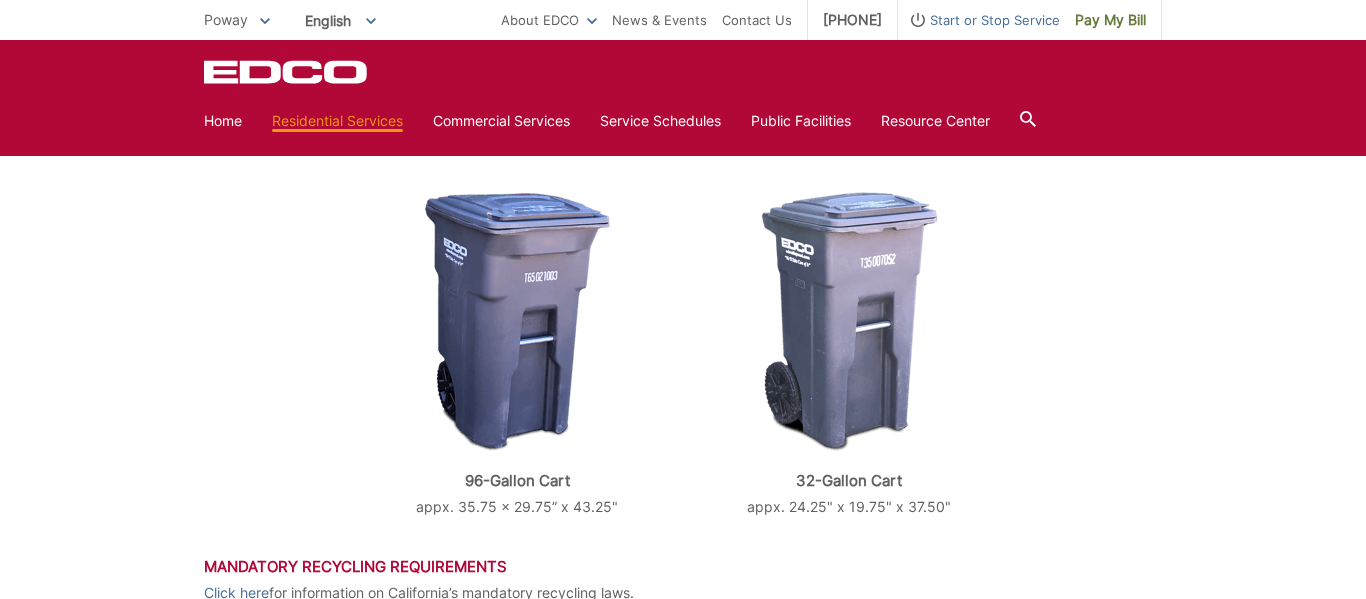 scroll, scrollTop: 687, scrollLeft: 0, axis: vertical 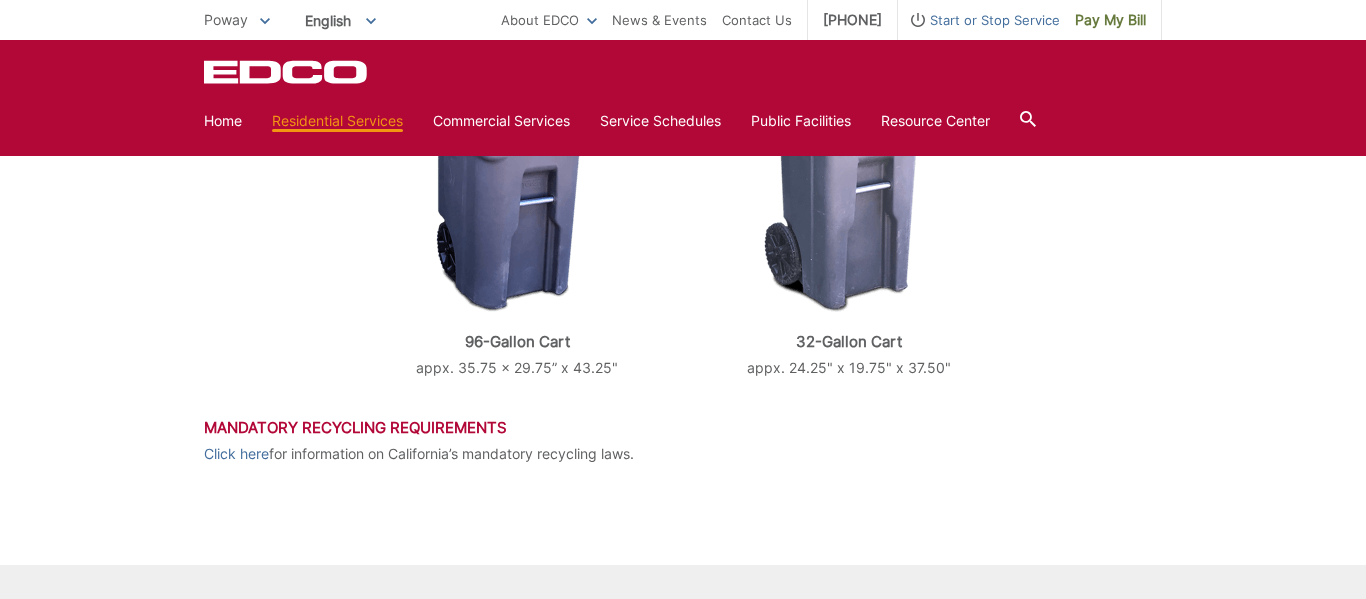 click on "Trash
EDCO provides each single-family residential customer with a GRAY automated cart for weekly trash collection.
Trash and recycling containers should be set out for collection before 6 a.m. on your service day.
Please set out trash containers in your designated collection area on the street with the wheels against the curb or the edge of the roadway. Arrows on the lid should point toward the street.
Automated carts should be placed at least 2 feet away from each other and obstructions such as parked cars, trees, telephone poles, and mailboxes.
Please be careful not to place carts in traffic areas, such as bike lanes, to avoid blocking paths of travel.
Request Additional Carts
EDCO offers additional trash carts for a nominal fee. You can request them through EDCO’s Contact Us form.
Request Carts" at bounding box center (683, 41) 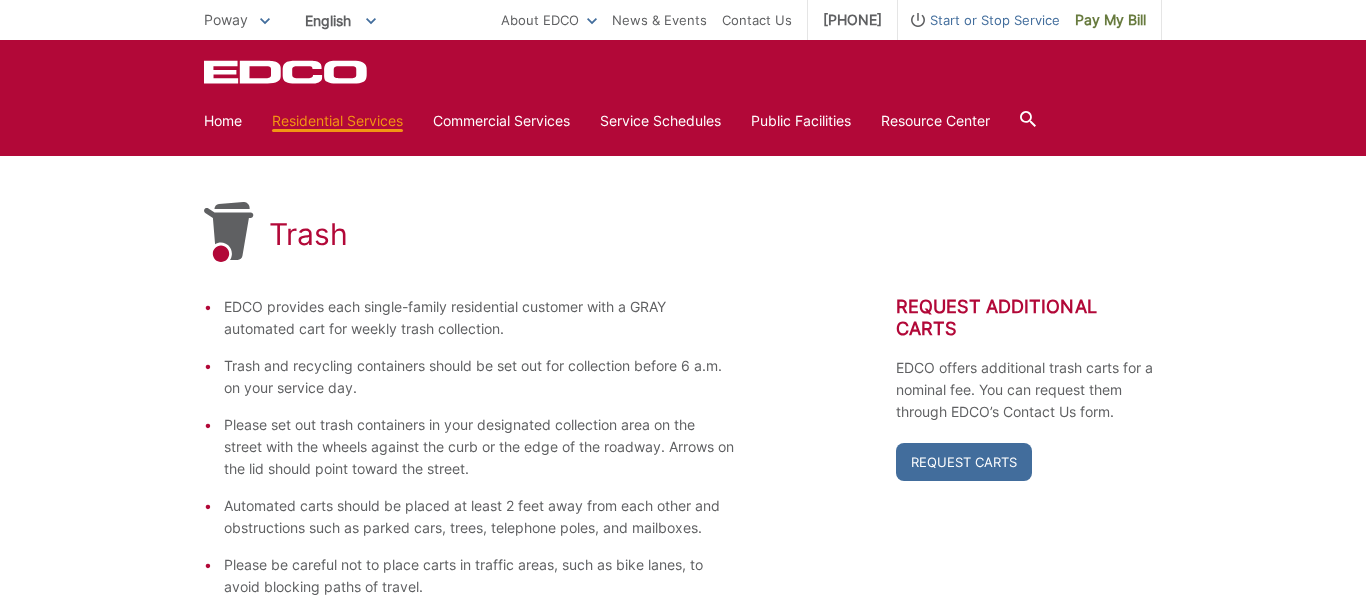 scroll, scrollTop: 246, scrollLeft: 0, axis: vertical 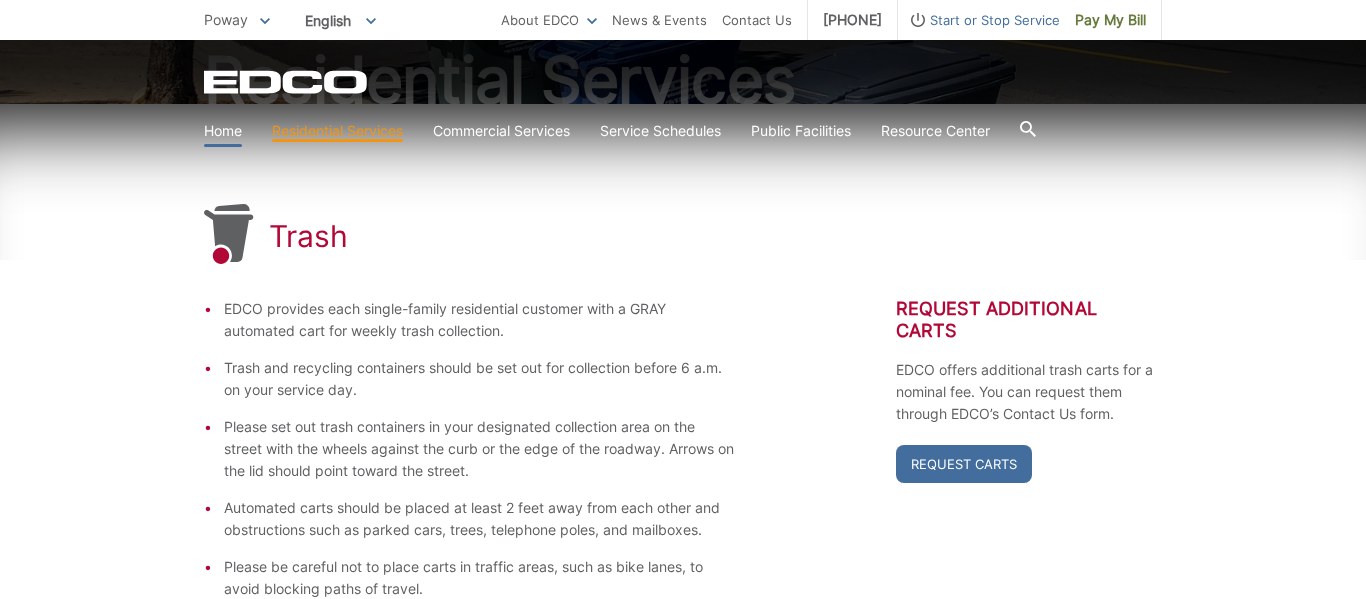 click on "Home" at bounding box center [223, 131] 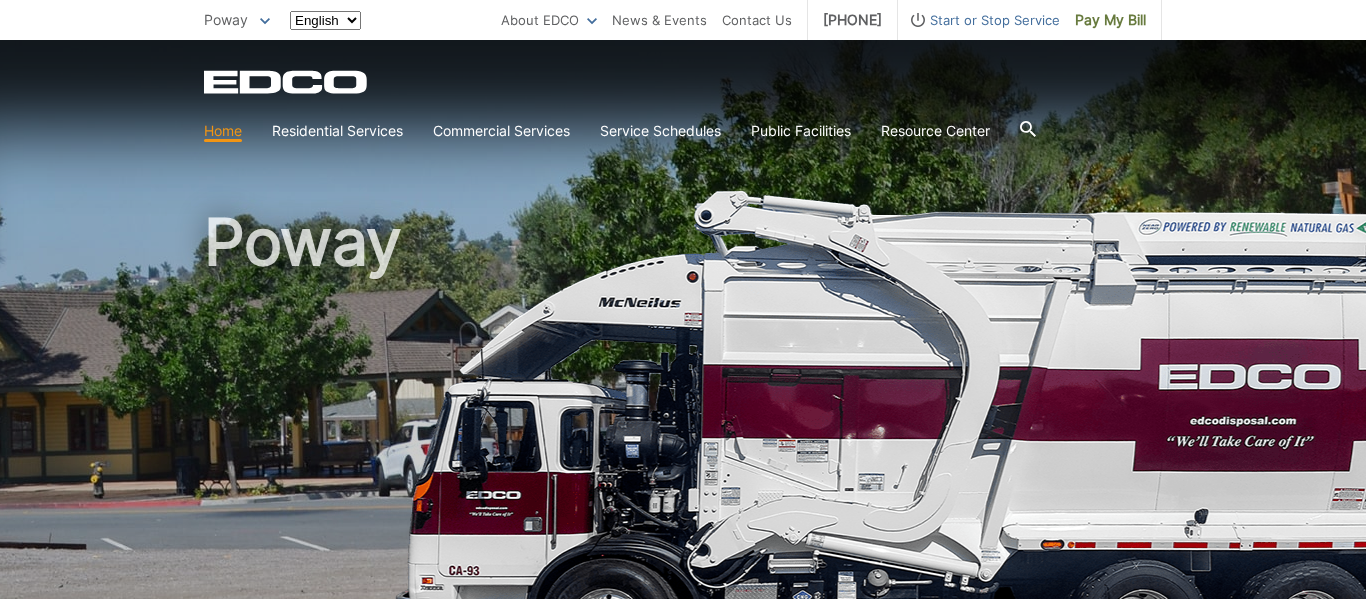 scroll, scrollTop: 0, scrollLeft: 0, axis: both 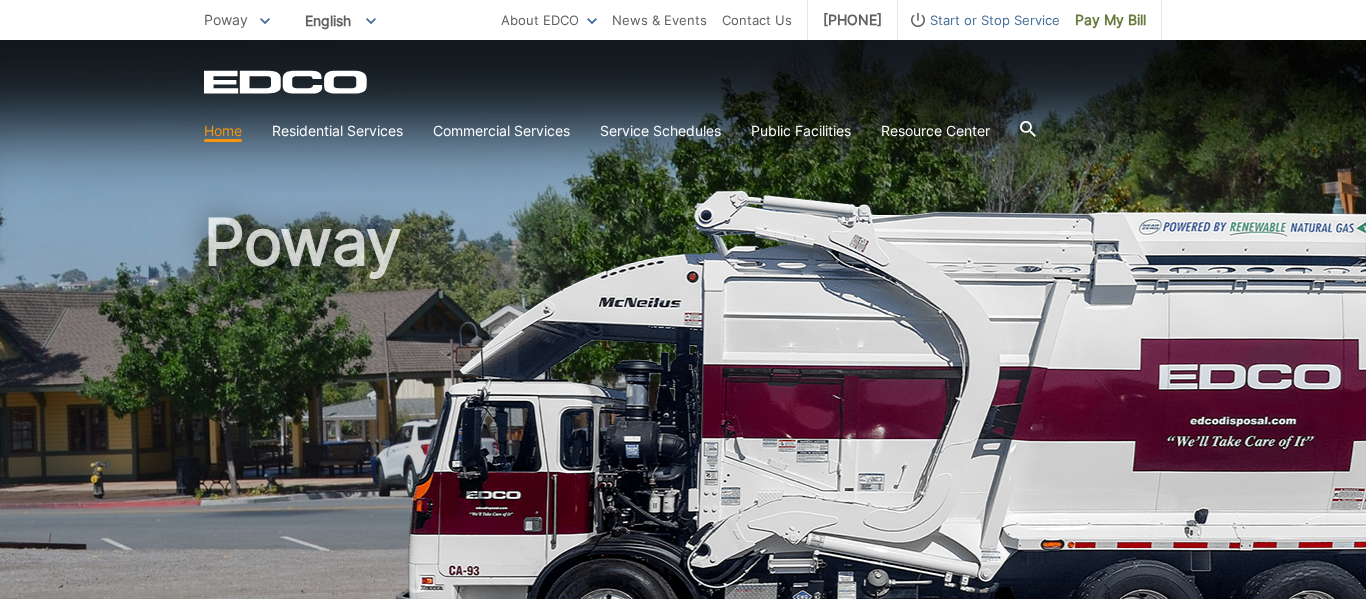 click on "Residential Services" at bounding box center (337, 131) 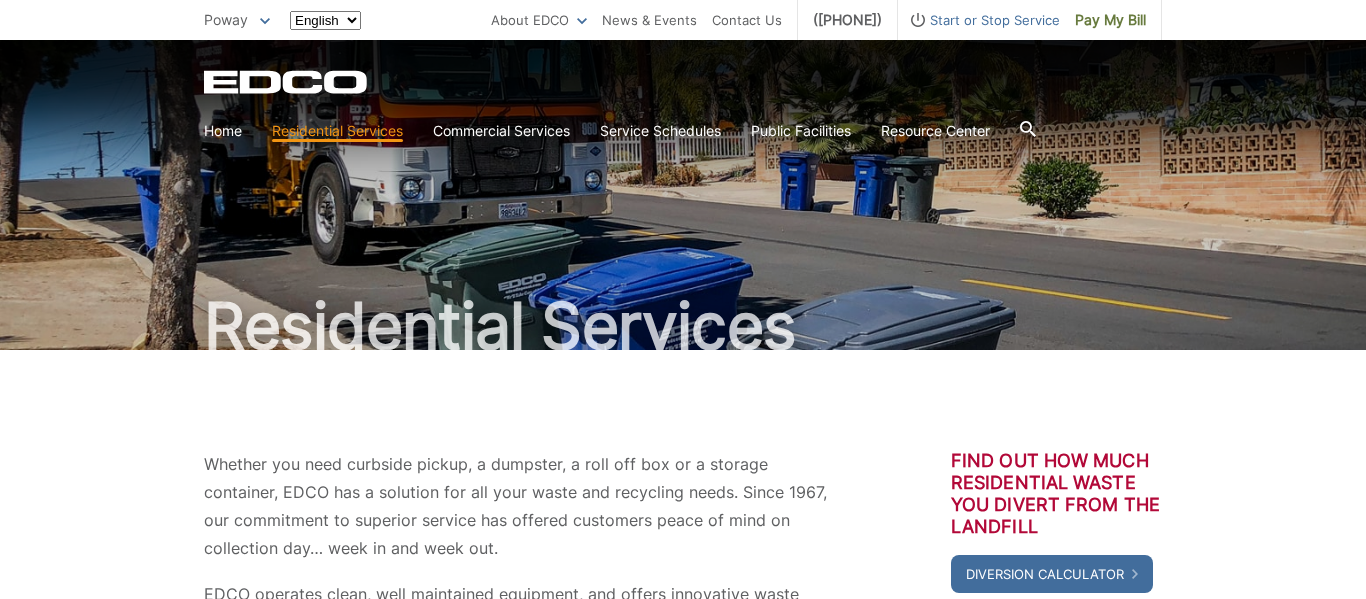 scroll, scrollTop: 0, scrollLeft: 0, axis: both 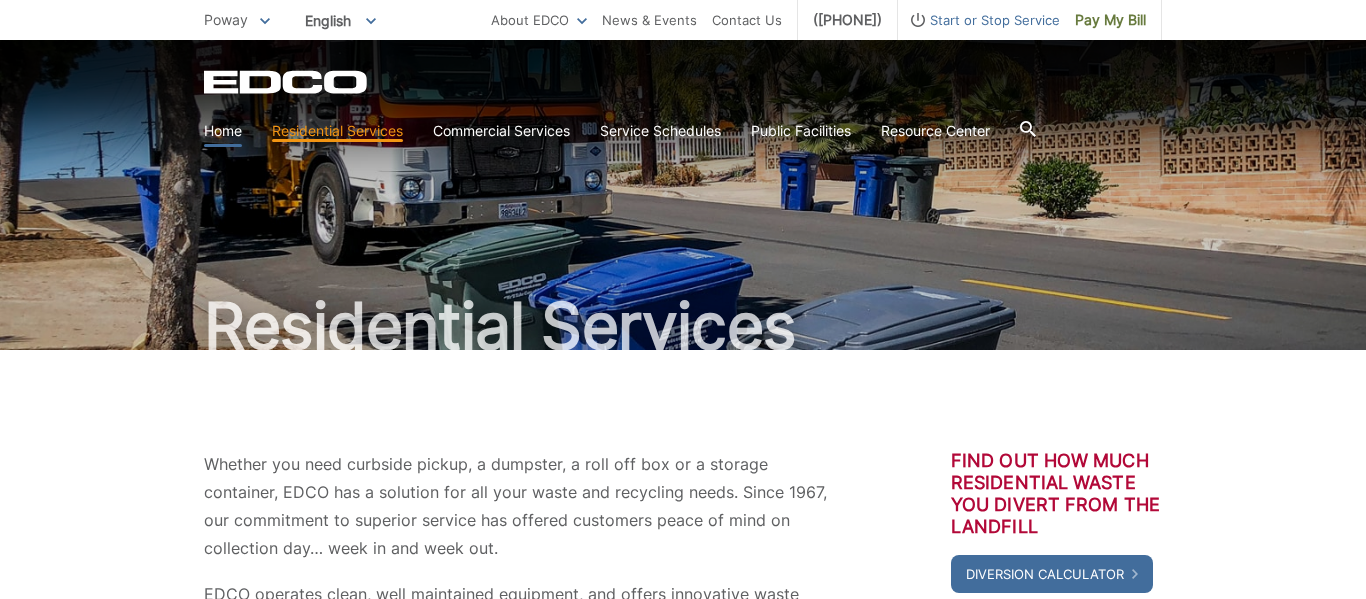 click on "Home" at bounding box center [223, 131] 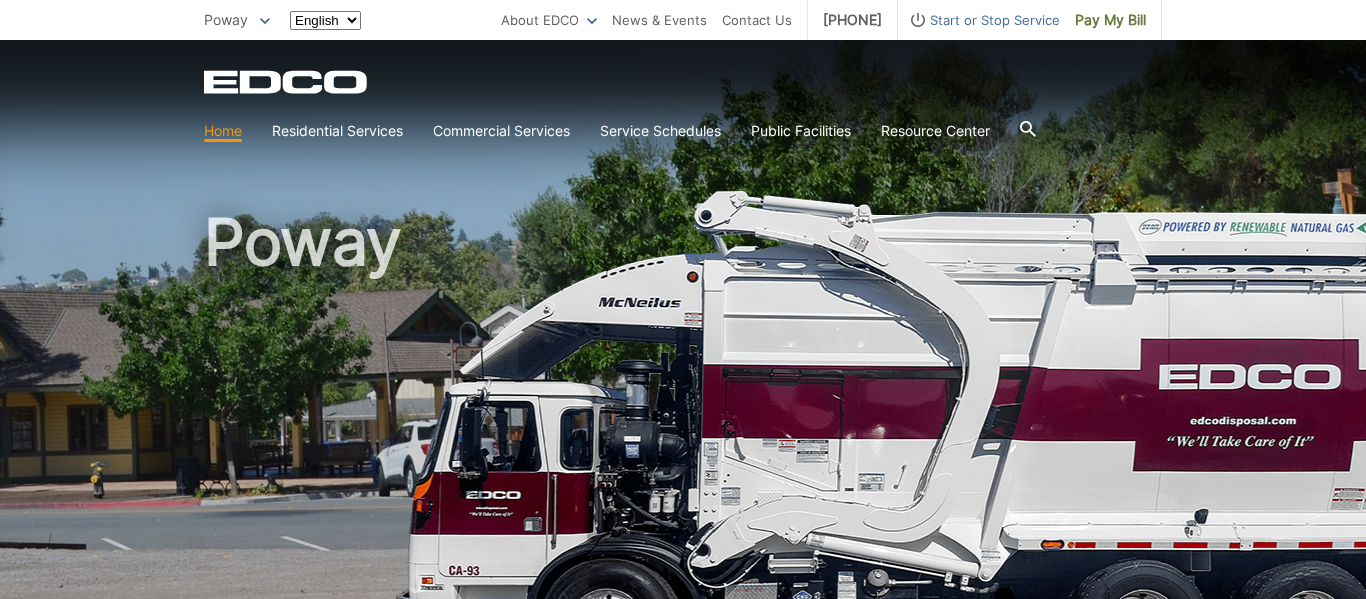 scroll, scrollTop: 0, scrollLeft: 0, axis: both 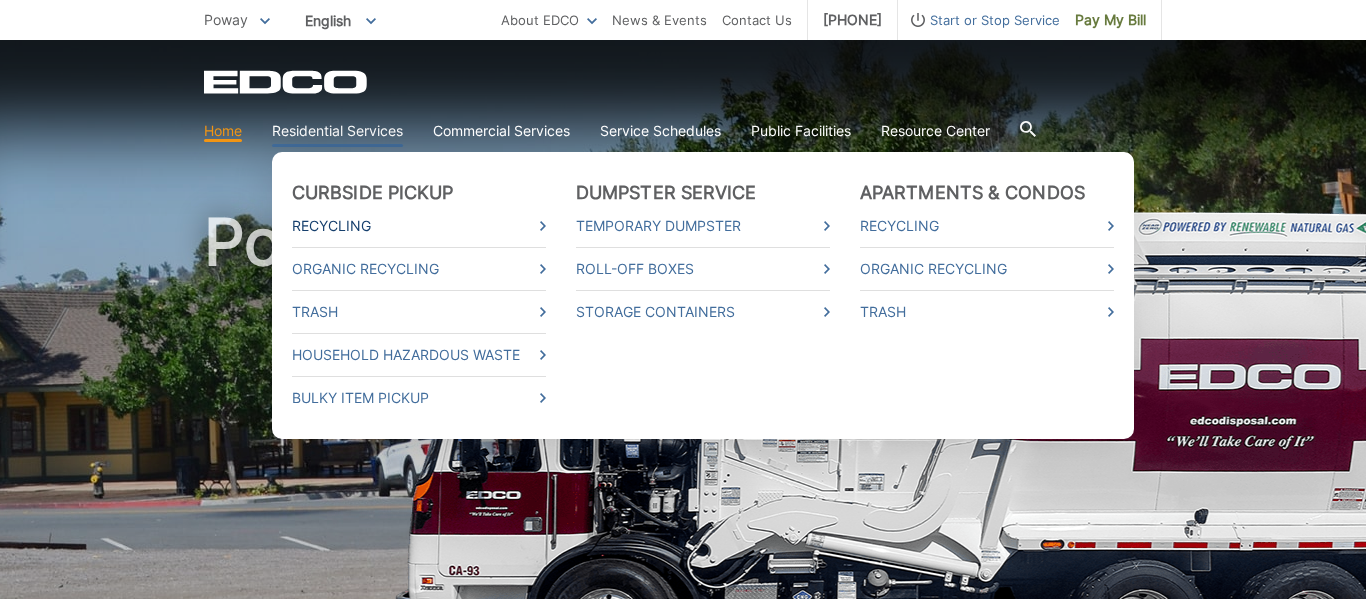 click on "Recycling" at bounding box center (419, 226) 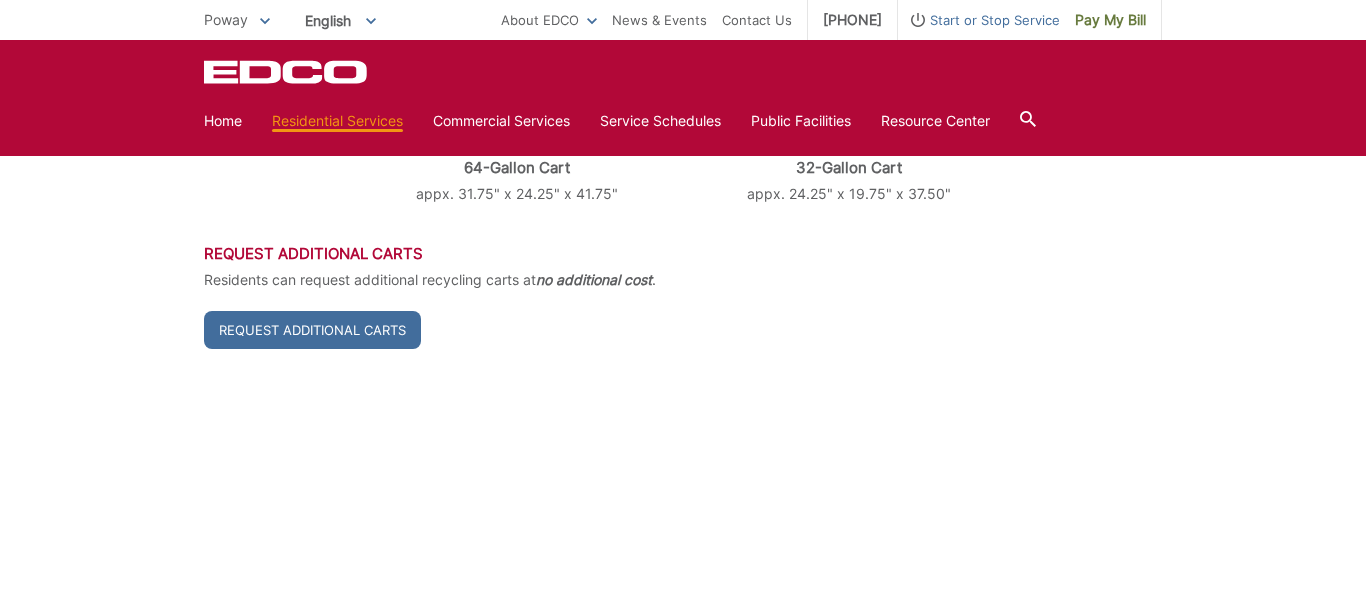 scroll, scrollTop: 780, scrollLeft: 0, axis: vertical 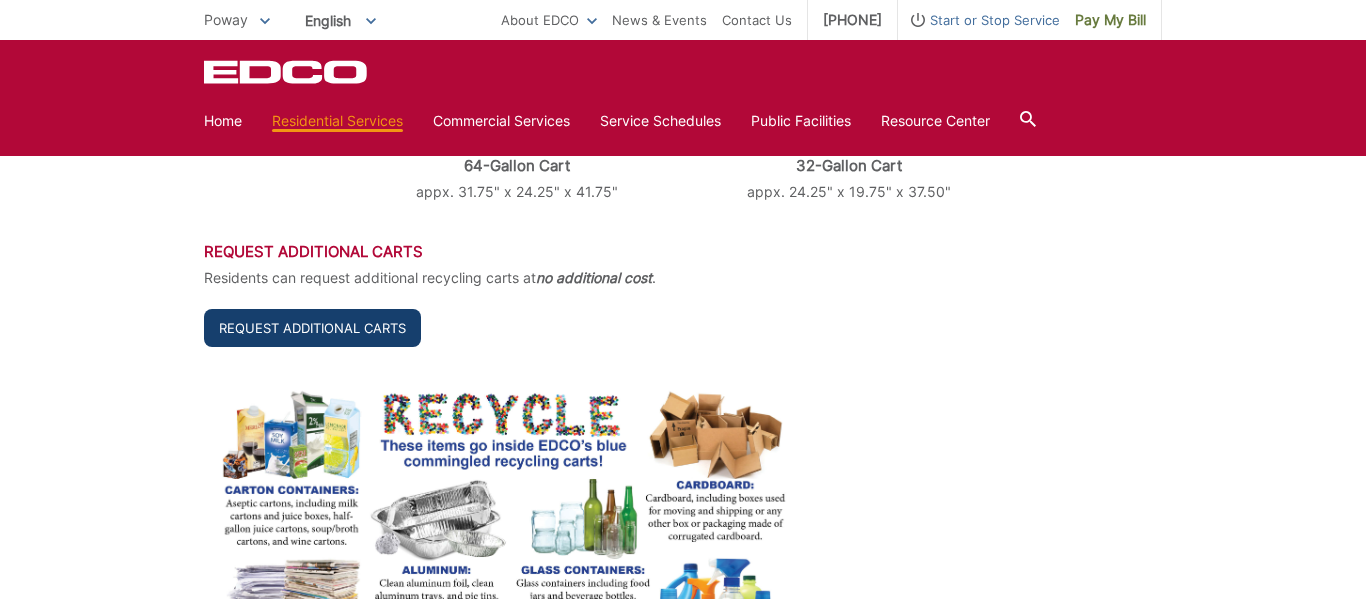 click on "Request Additional Carts" at bounding box center (312, 328) 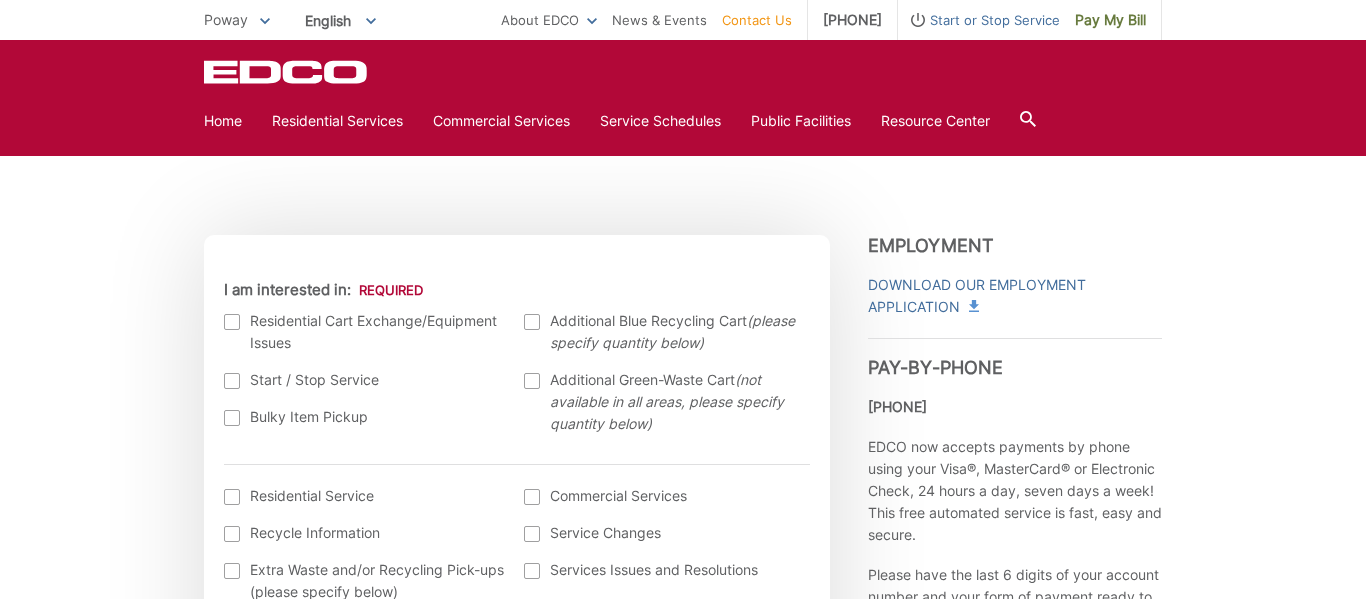 scroll, scrollTop: 579, scrollLeft: 0, axis: vertical 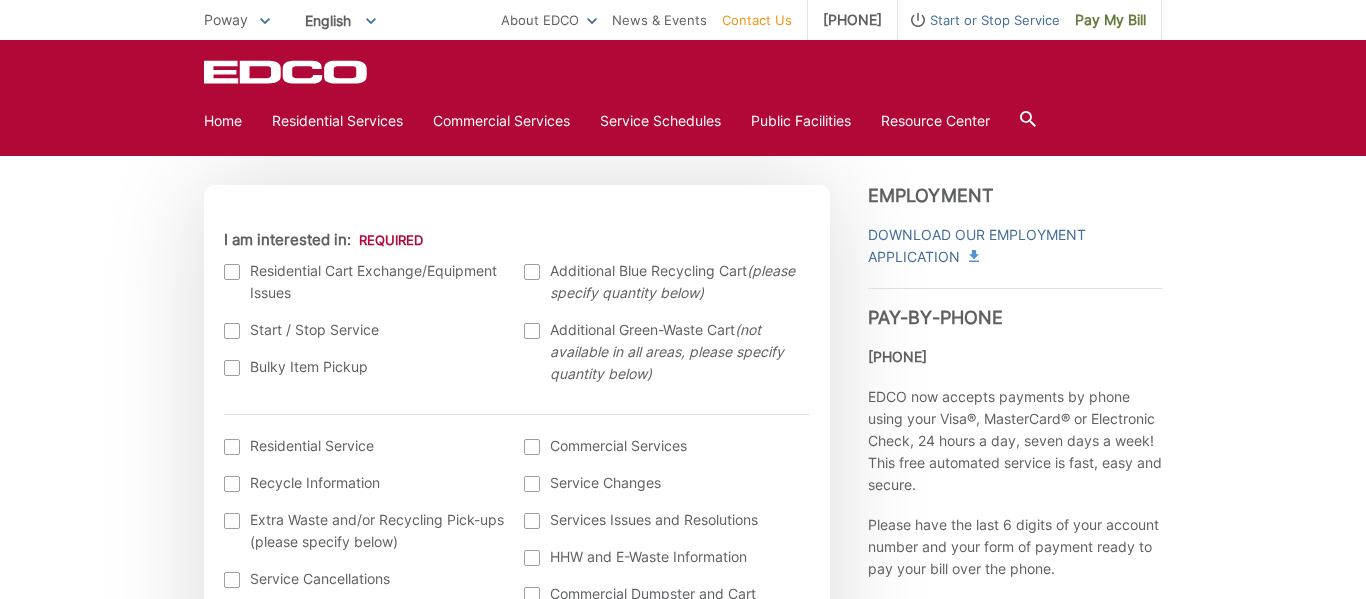 click at bounding box center [532, 272] 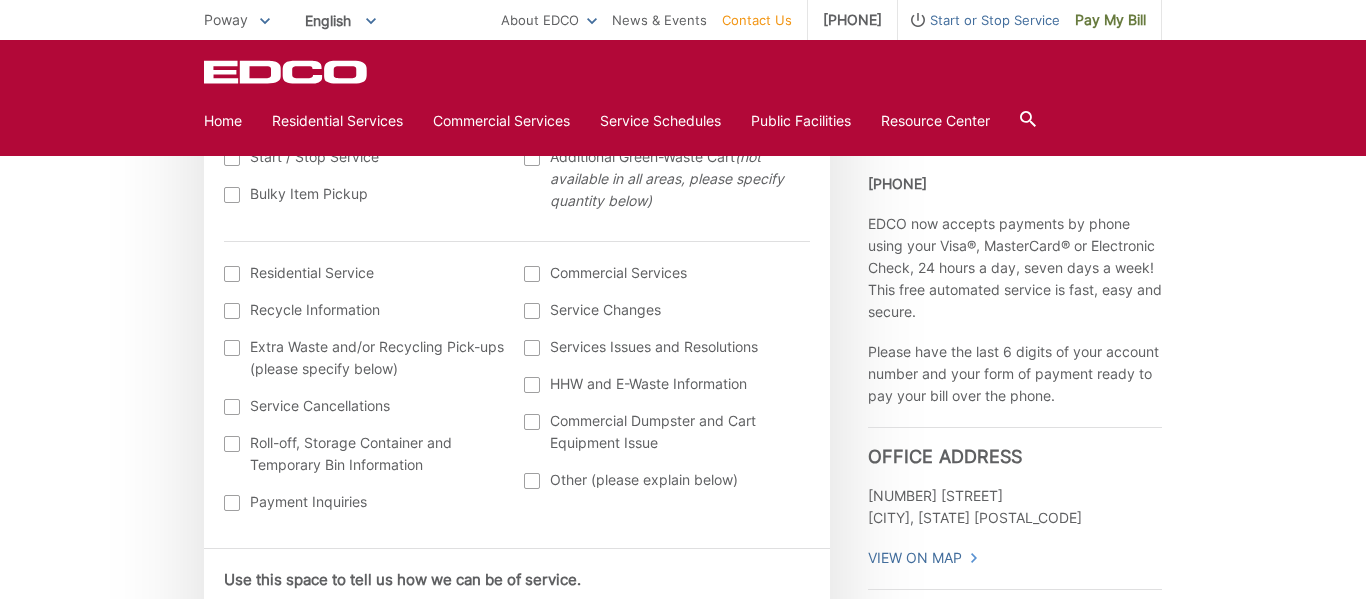 scroll, scrollTop: 754, scrollLeft: 0, axis: vertical 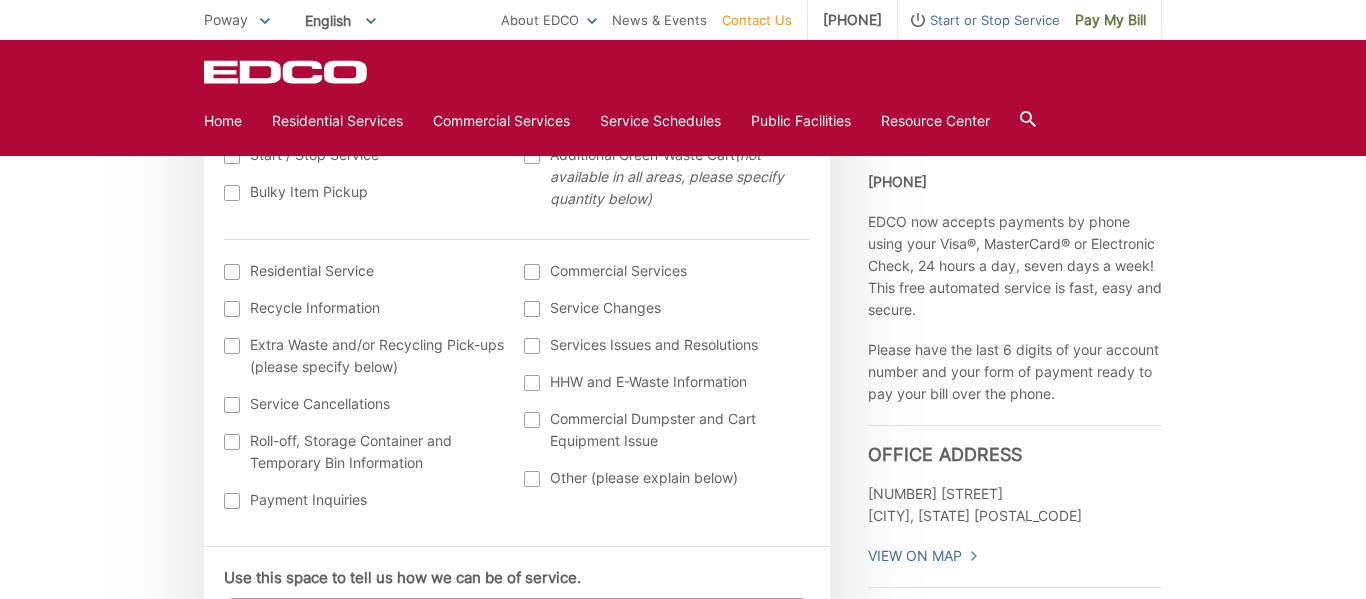 click at bounding box center (232, 272) 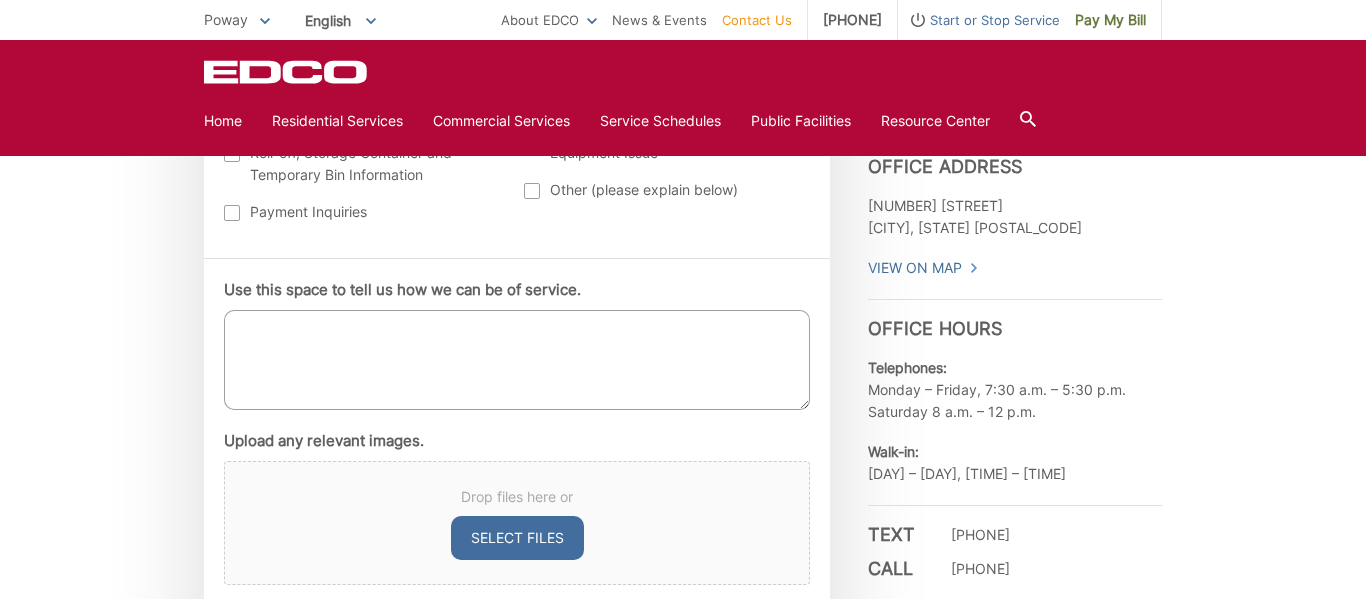 scroll, scrollTop: 1052, scrollLeft: 0, axis: vertical 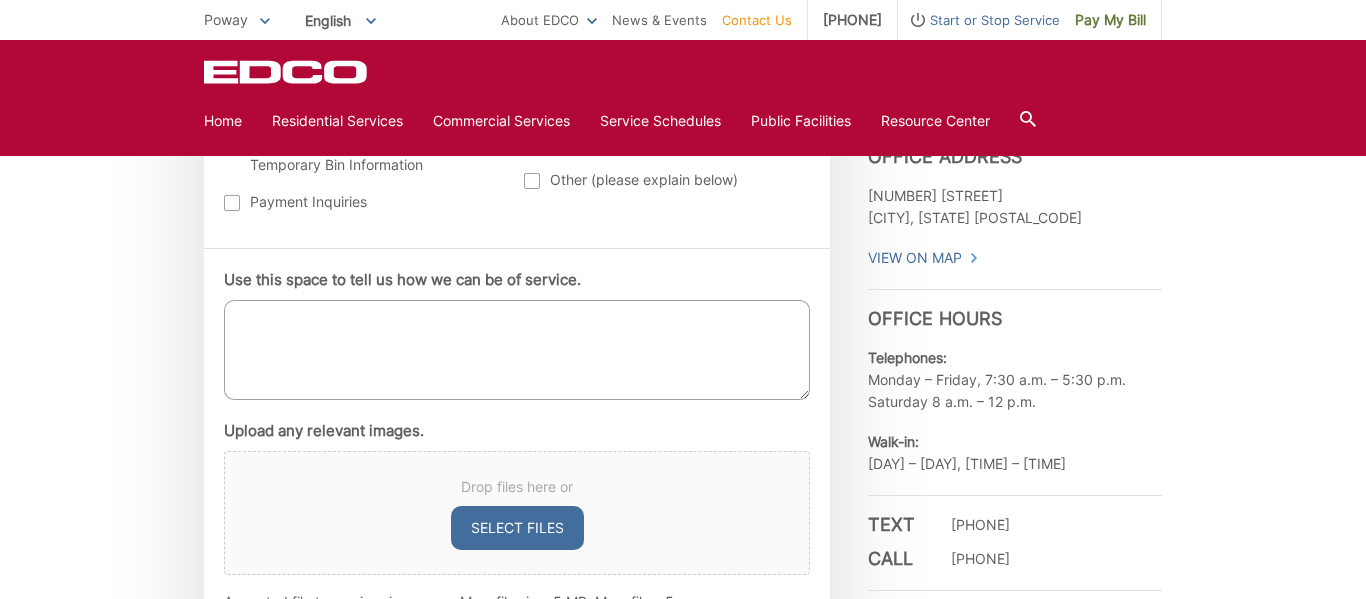 click on "Use this space to tell us how we can be of service." at bounding box center [517, 350] 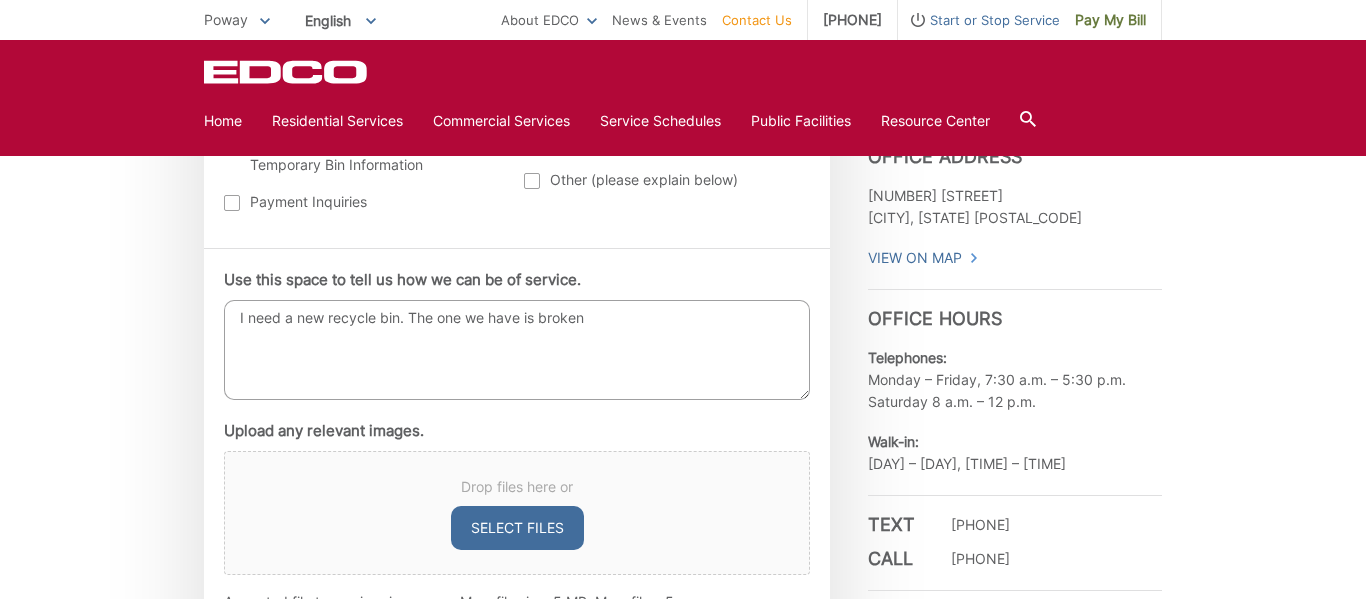 click on "I need a new recycle bin. The one we have is broken" at bounding box center (517, 350) 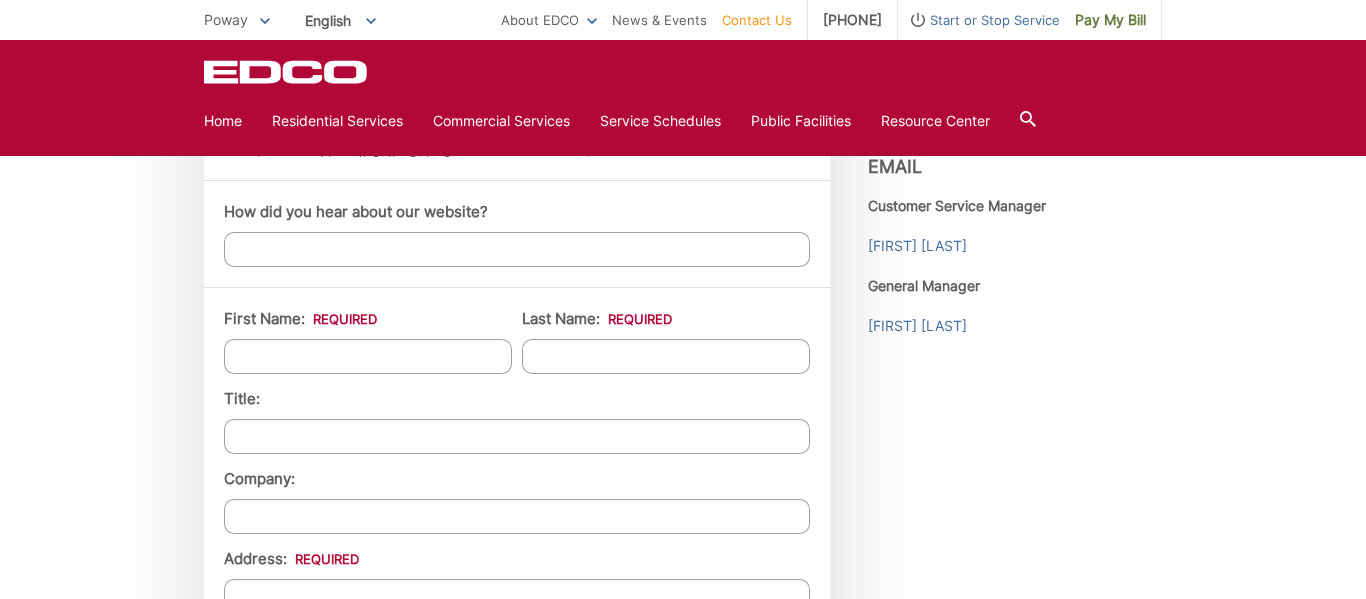scroll, scrollTop: 1432, scrollLeft: 0, axis: vertical 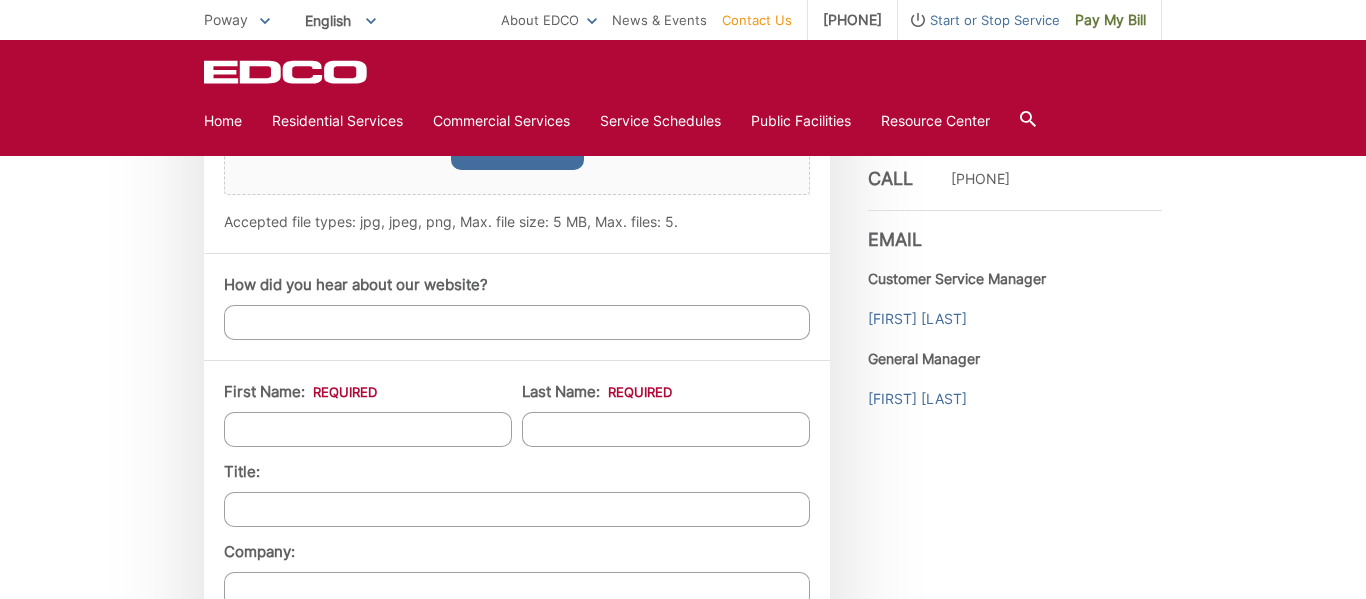 type on "I need a new recycle bin. The one we have is broken" 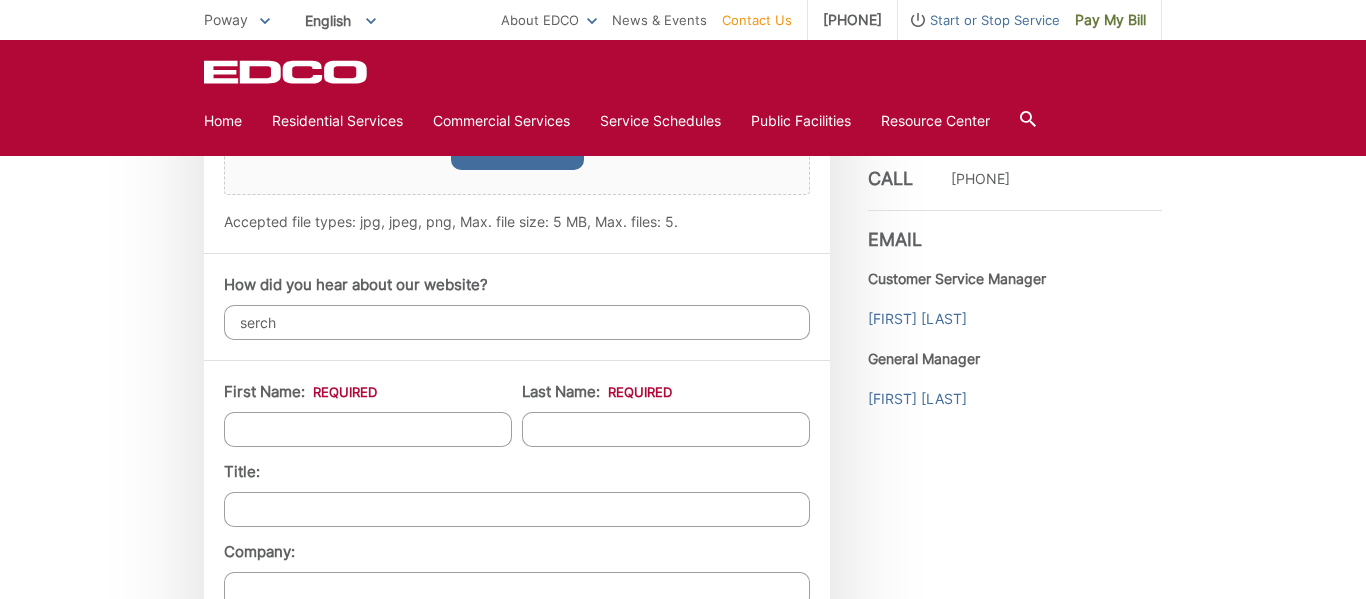 type on "serch" 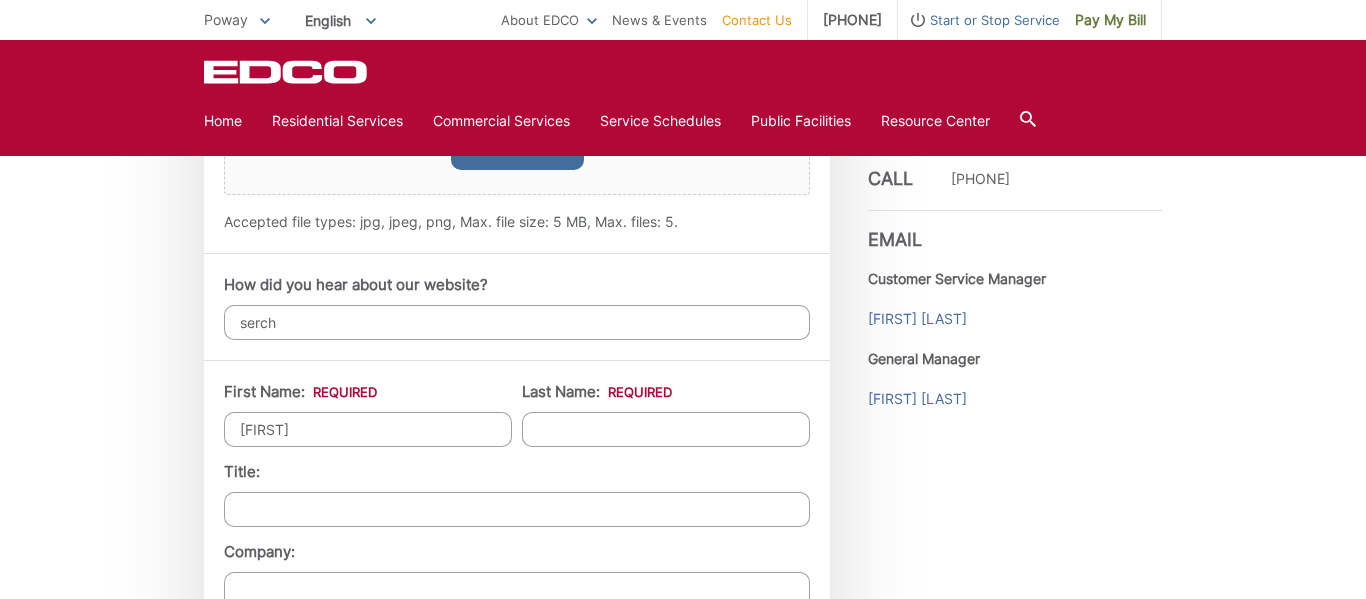 type on "[FIRST] [LAST]" 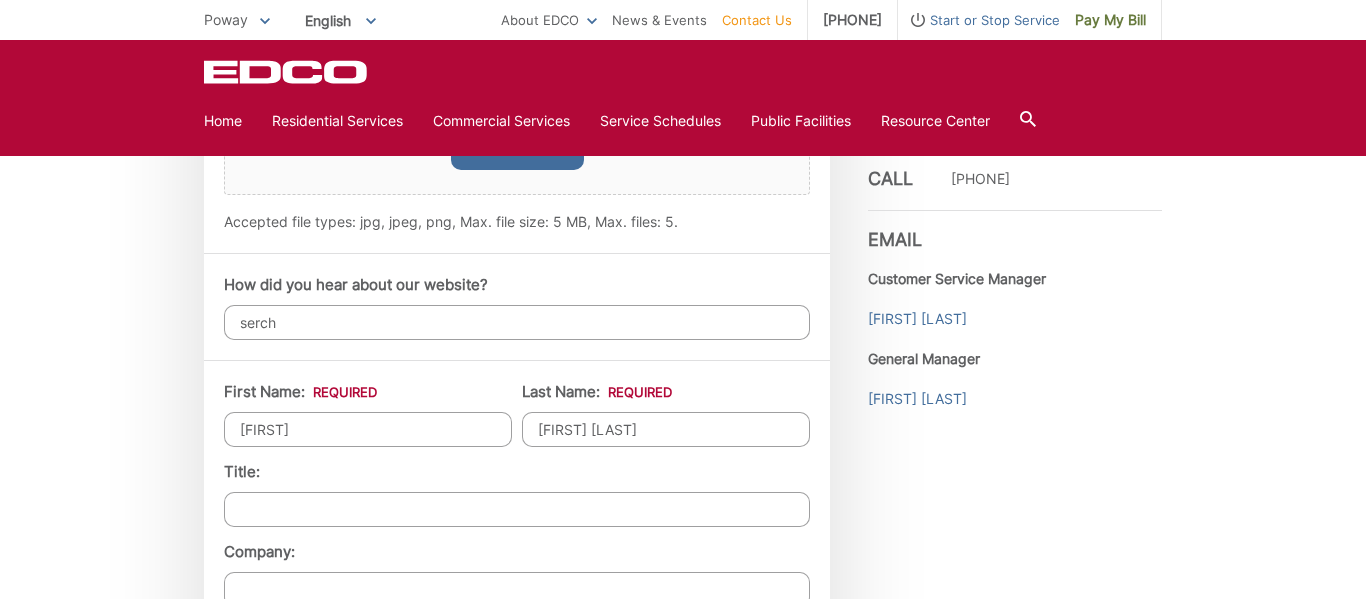 type on "[NUMBER] [STREET]" 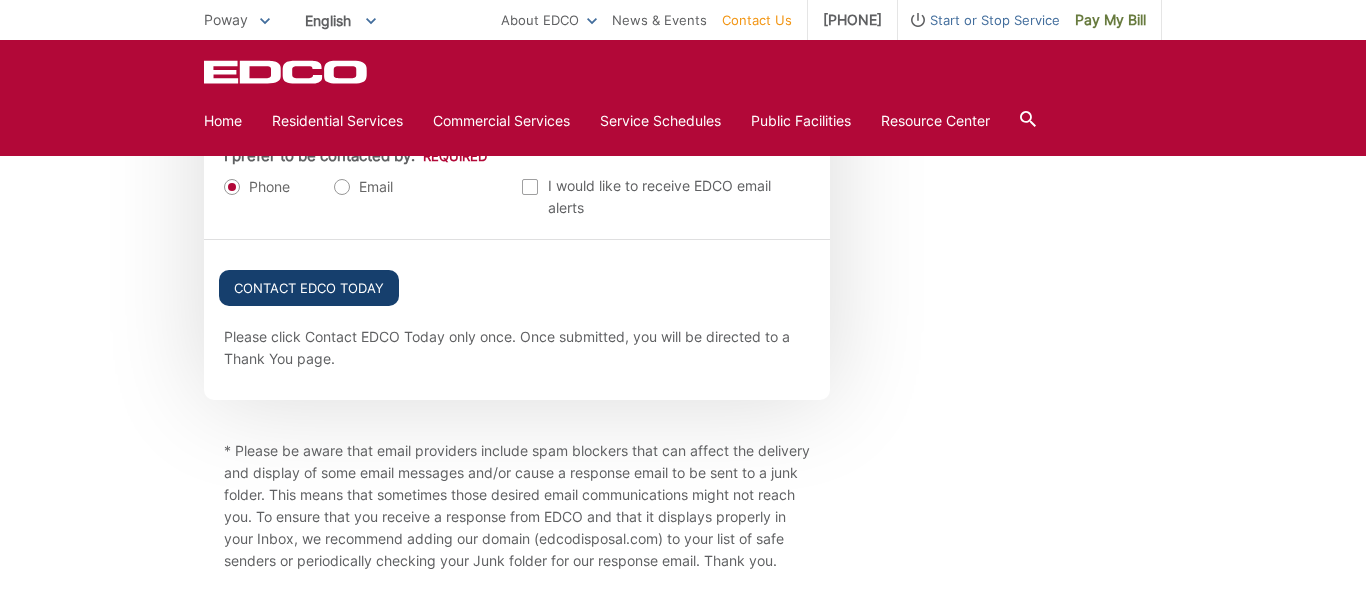 scroll, scrollTop: 2385, scrollLeft: 0, axis: vertical 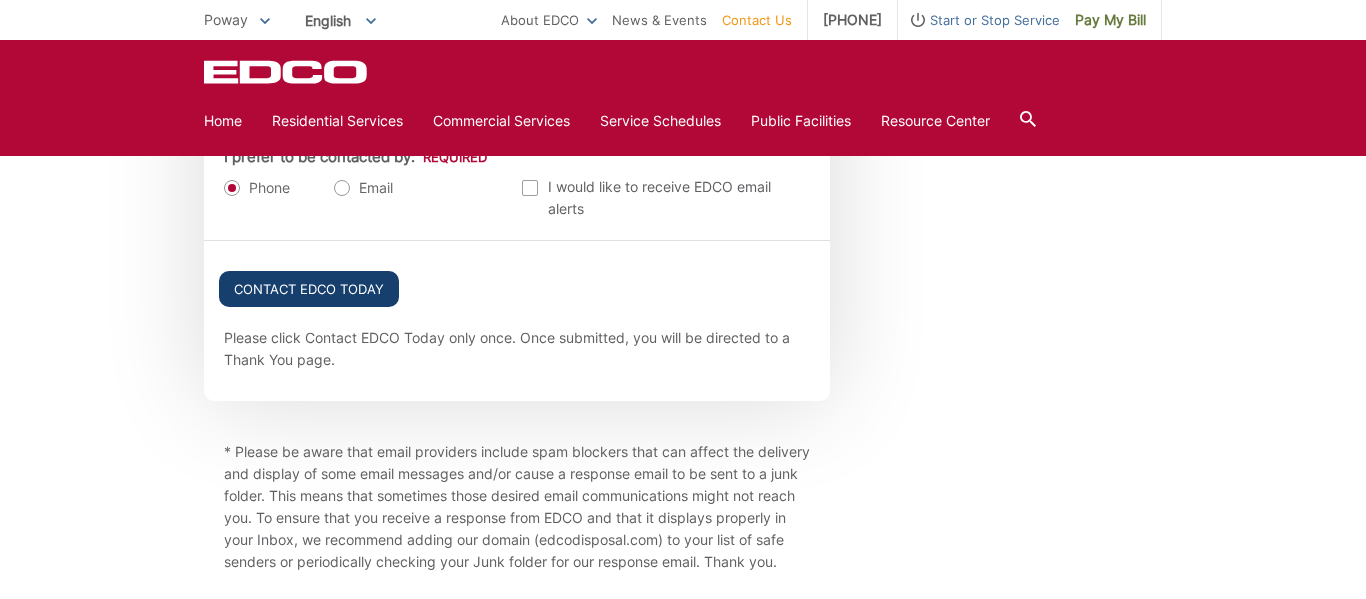 click on "Contact EDCO Today" at bounding box center (309, 289) 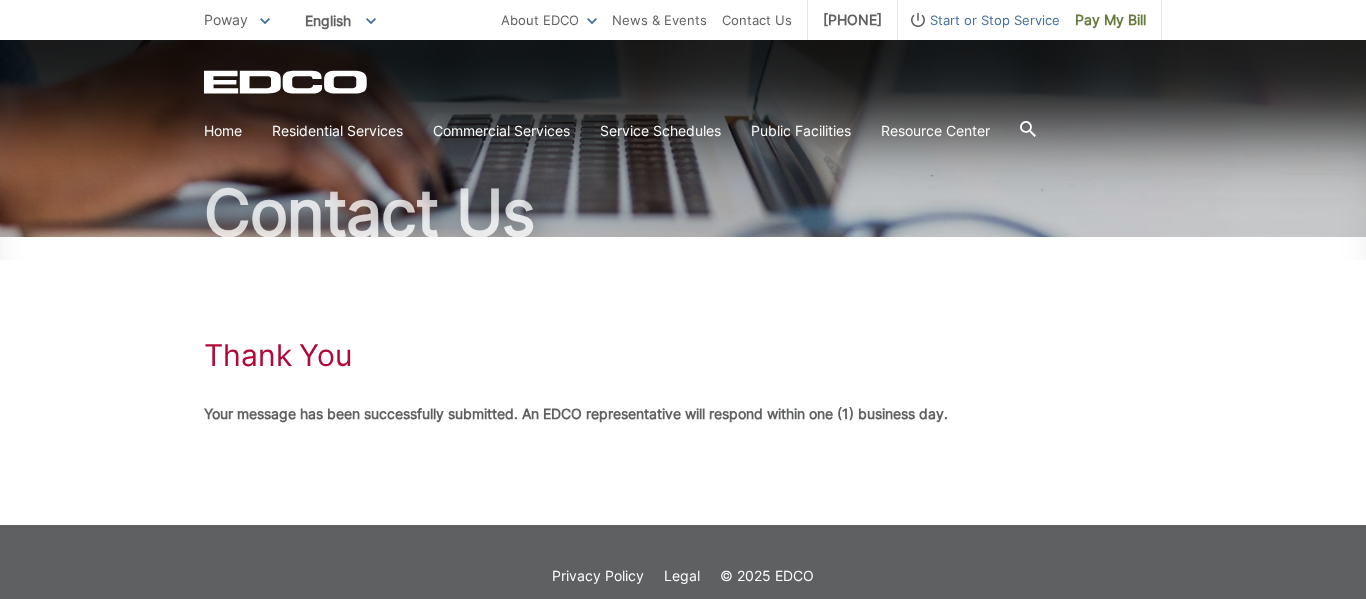 scroll, scrollTop: 141, scrollLeft: 0, axis: vertical 